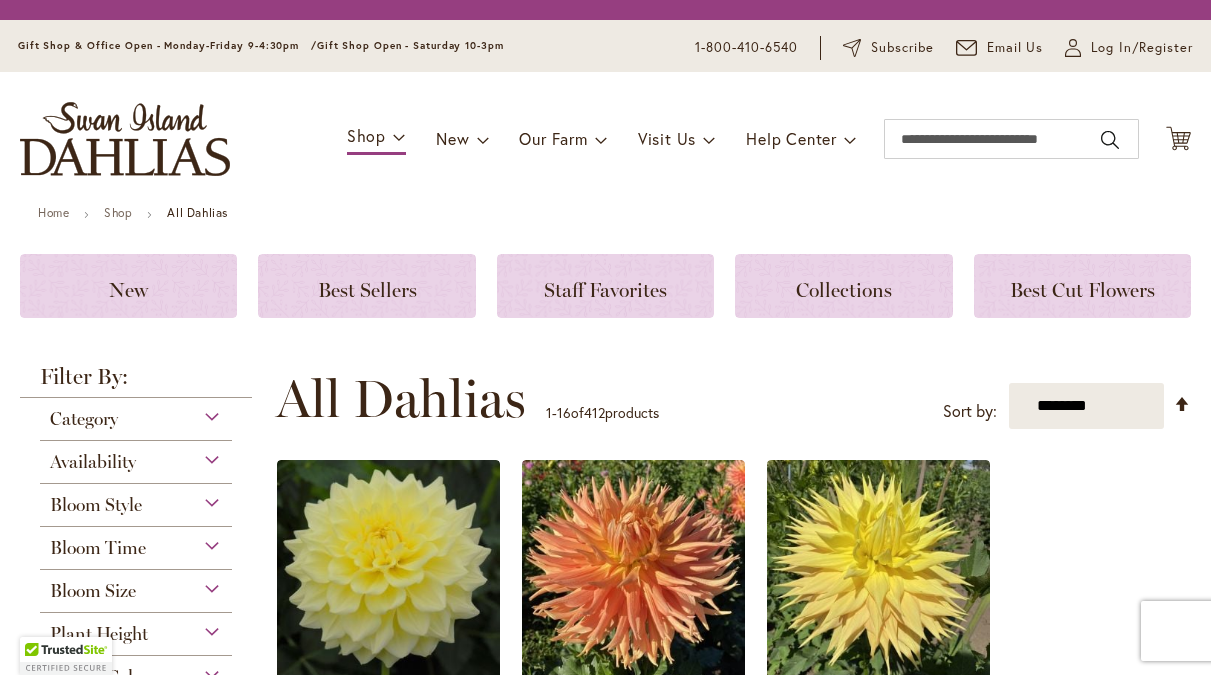 scroll, scrollTop: 0, scrollLeft: 0, axis: both 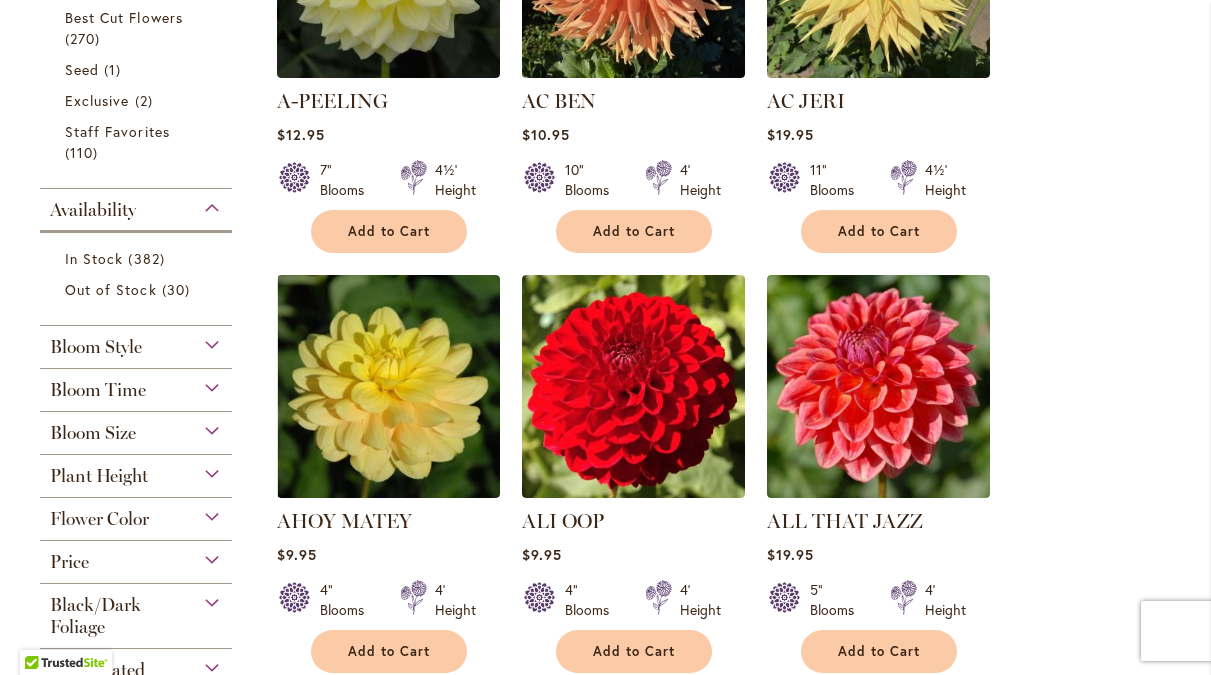 click on "Plant Height" at bounding box center [136, 471] 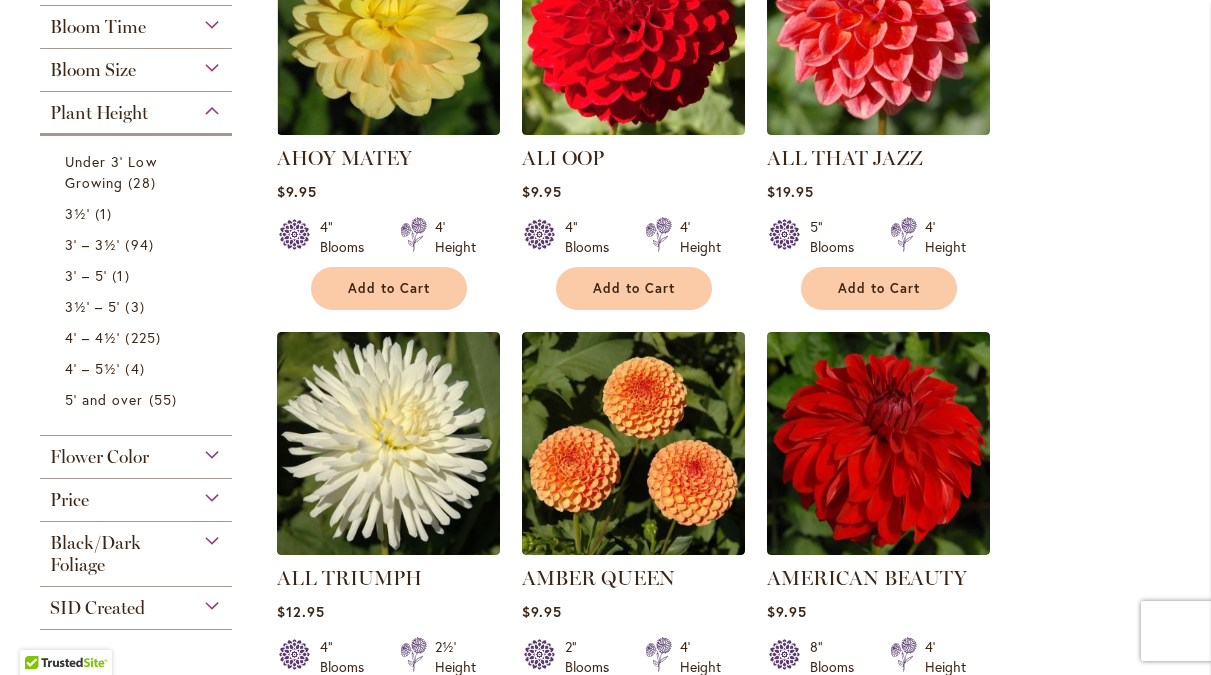 scroll, scrollTop: 1004, scrollLeft: 0, axis: vertical 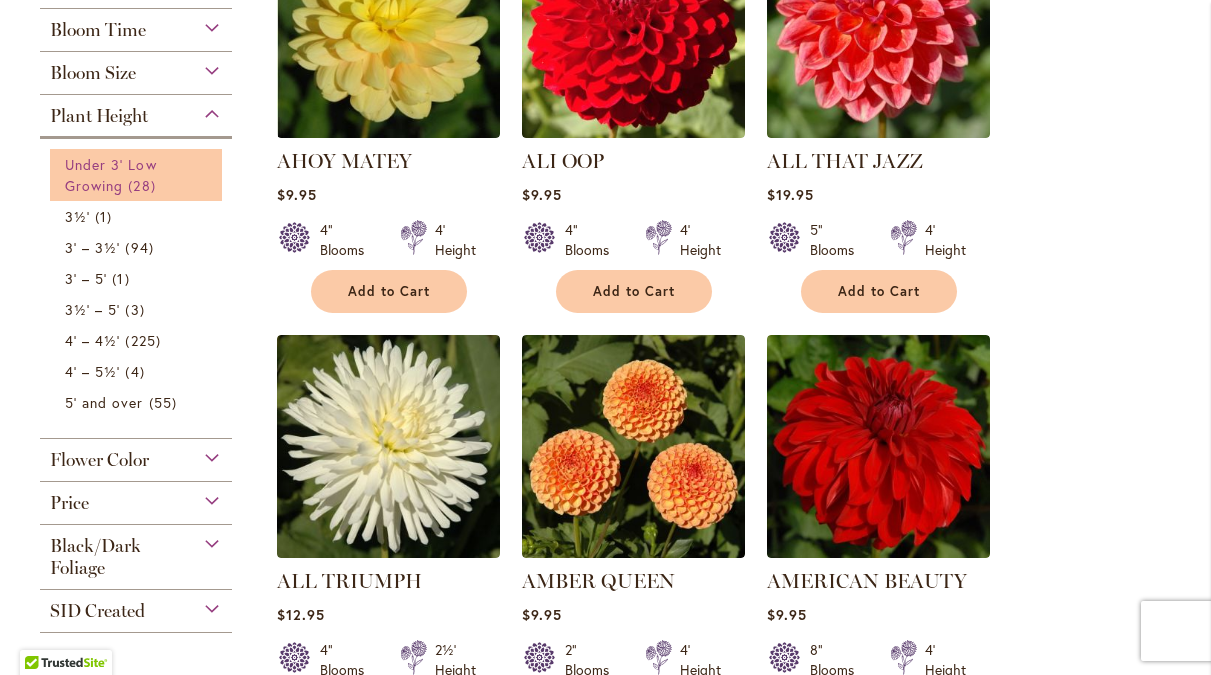 click on "Under 3' Low Growing" at bounding box center [111, 175] 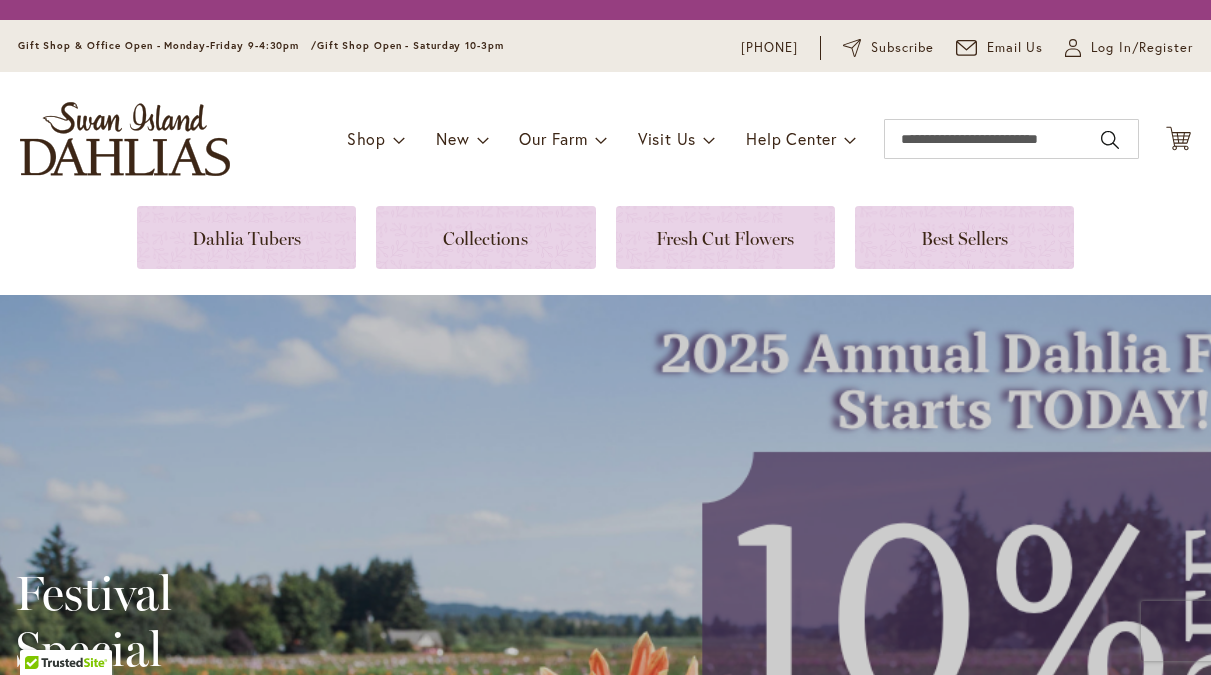 scroll, scrollTop: 0, scrollLeft: 0, axis: both 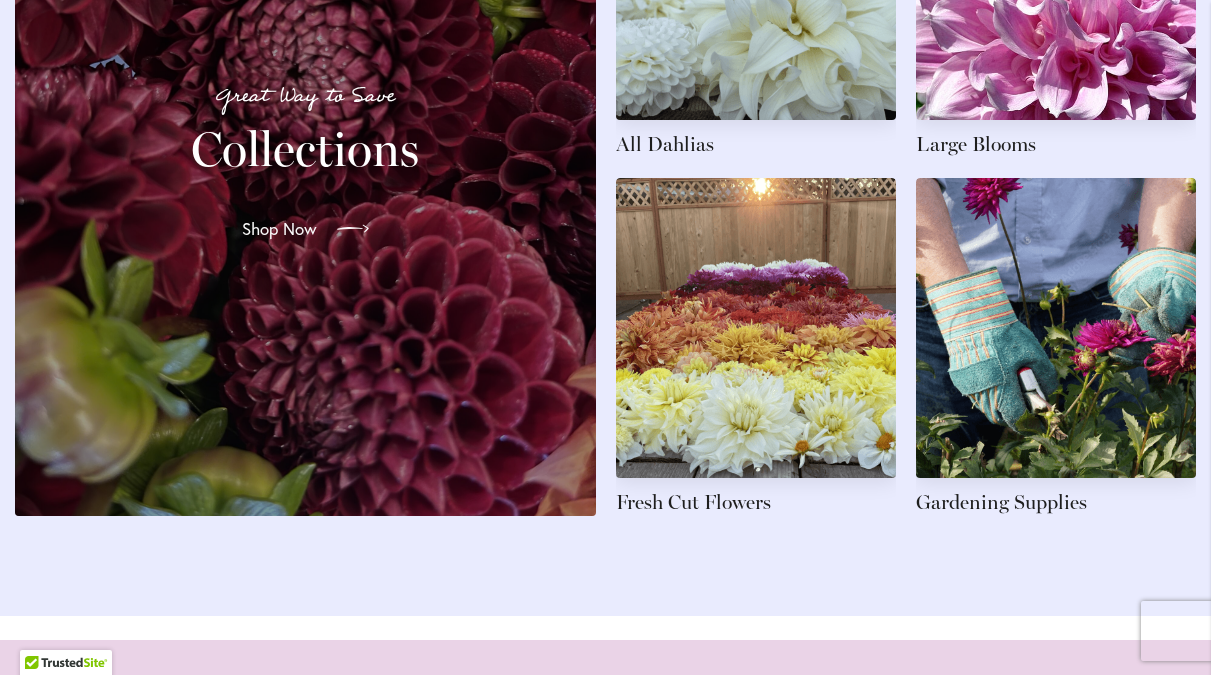 click 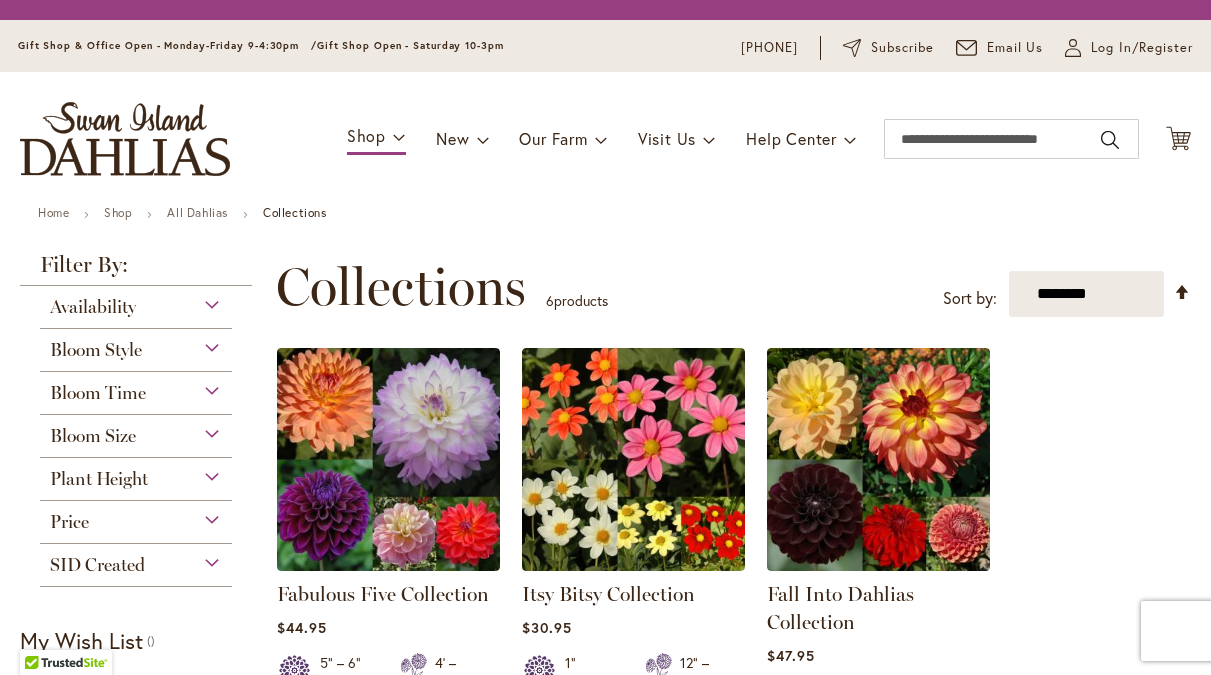 scroll, scrollTop: 0, scrollLeft: 0, axis: both 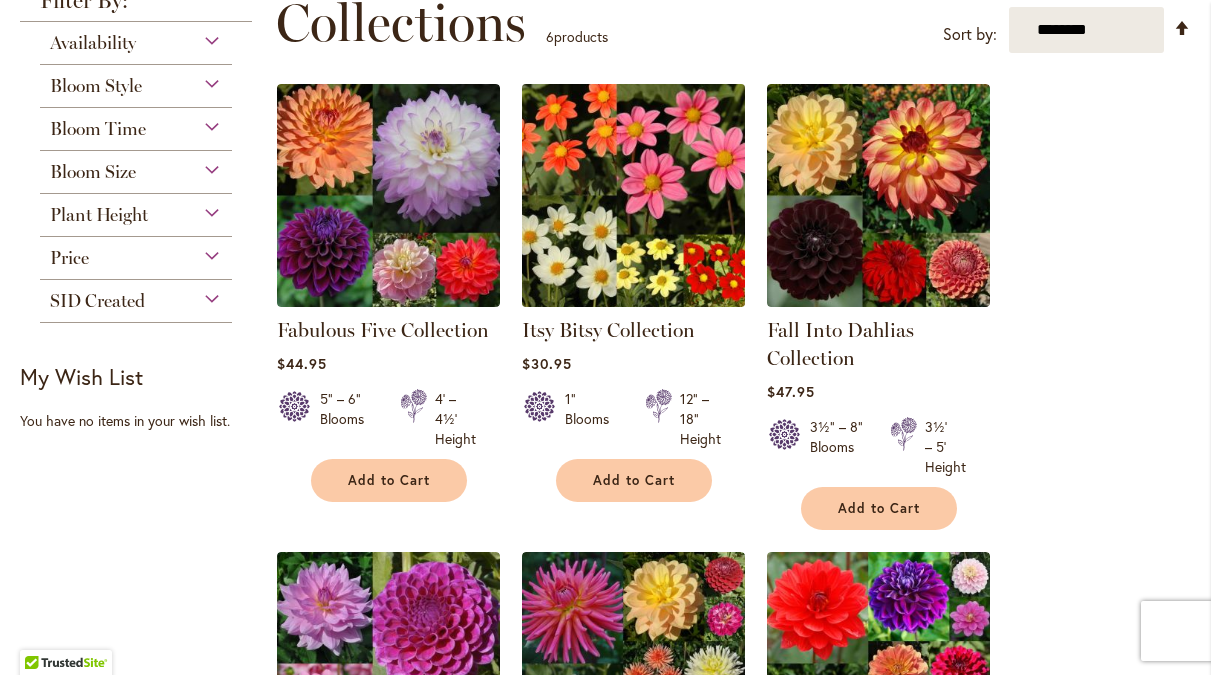 click at bounding box center (633, 195) 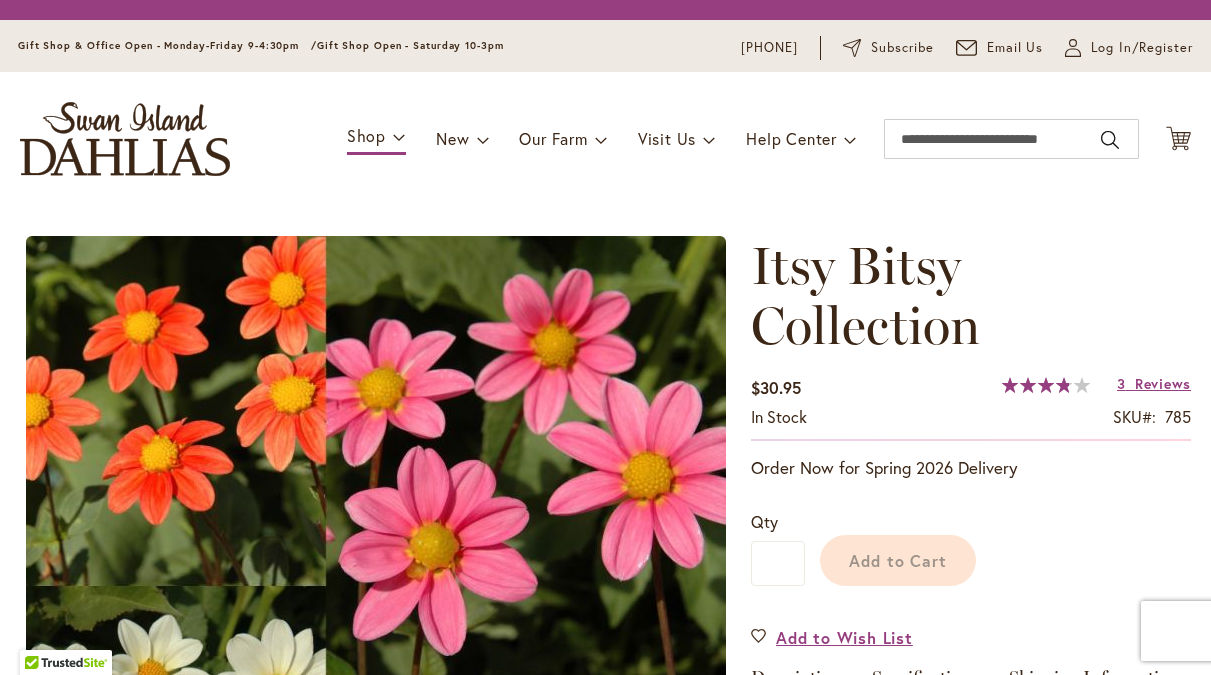 scroll, scrollTop: 0, scrollLeft: 0, axis: both 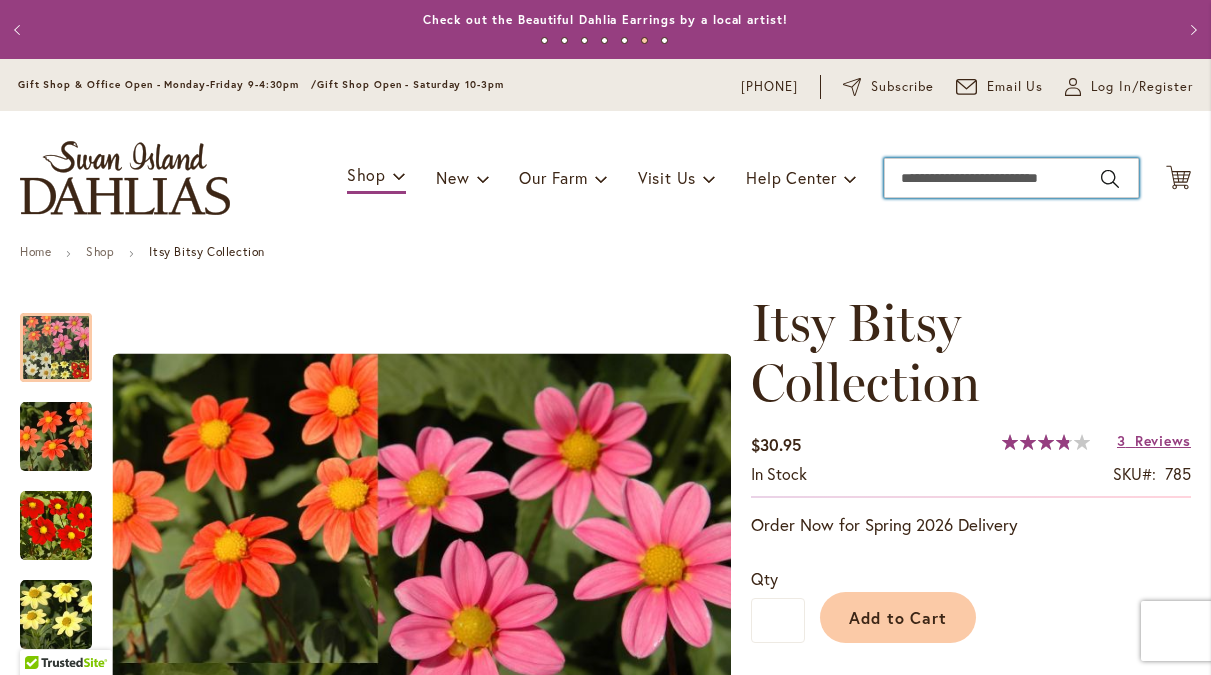 click on "Search" at bounding box center [1011, 178] 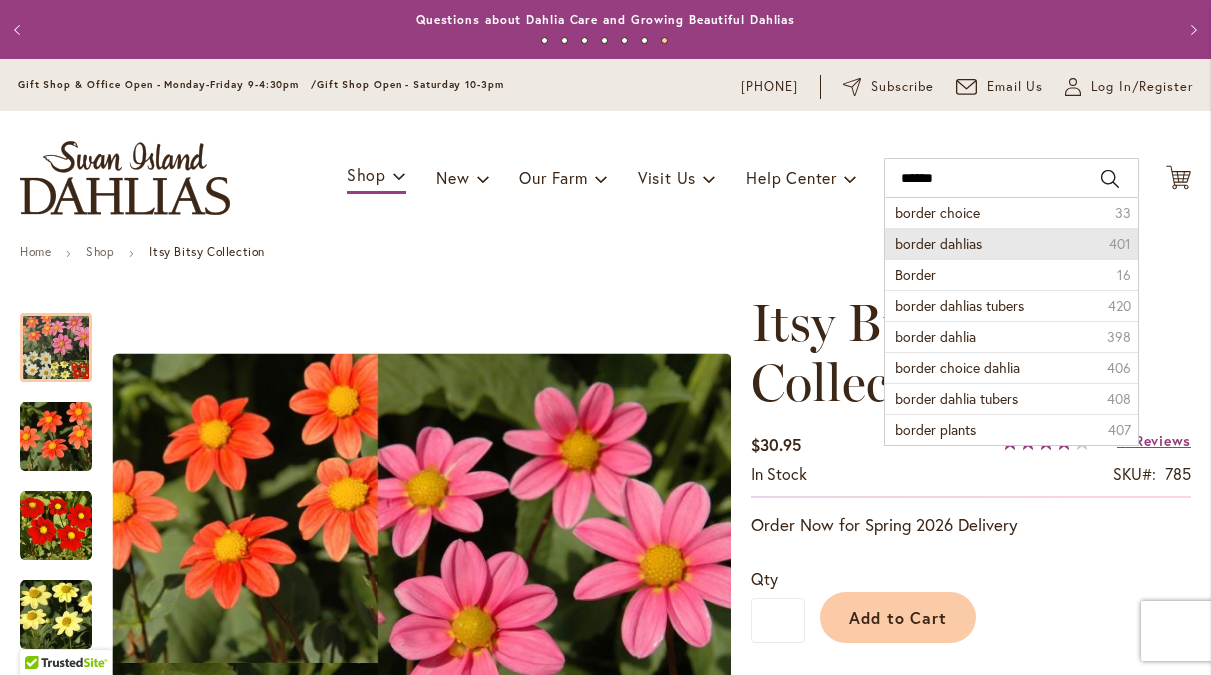 click on "border dahlias 401" at bounding box center (1011, 243) 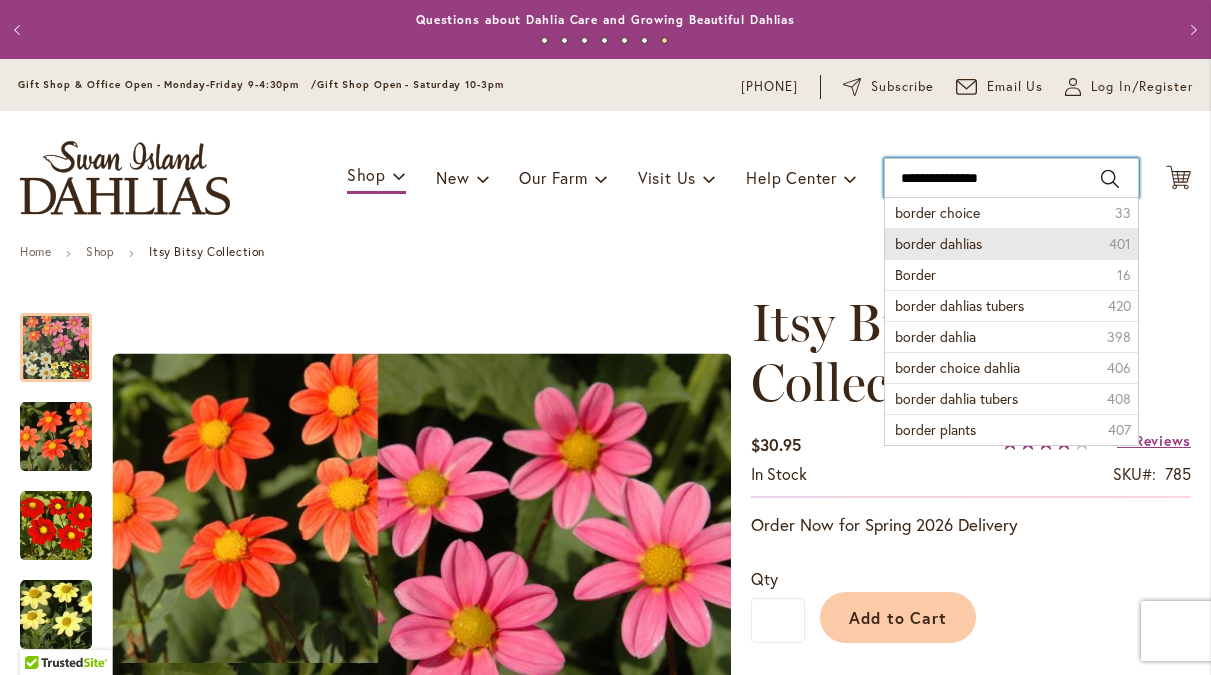 type on "**********" 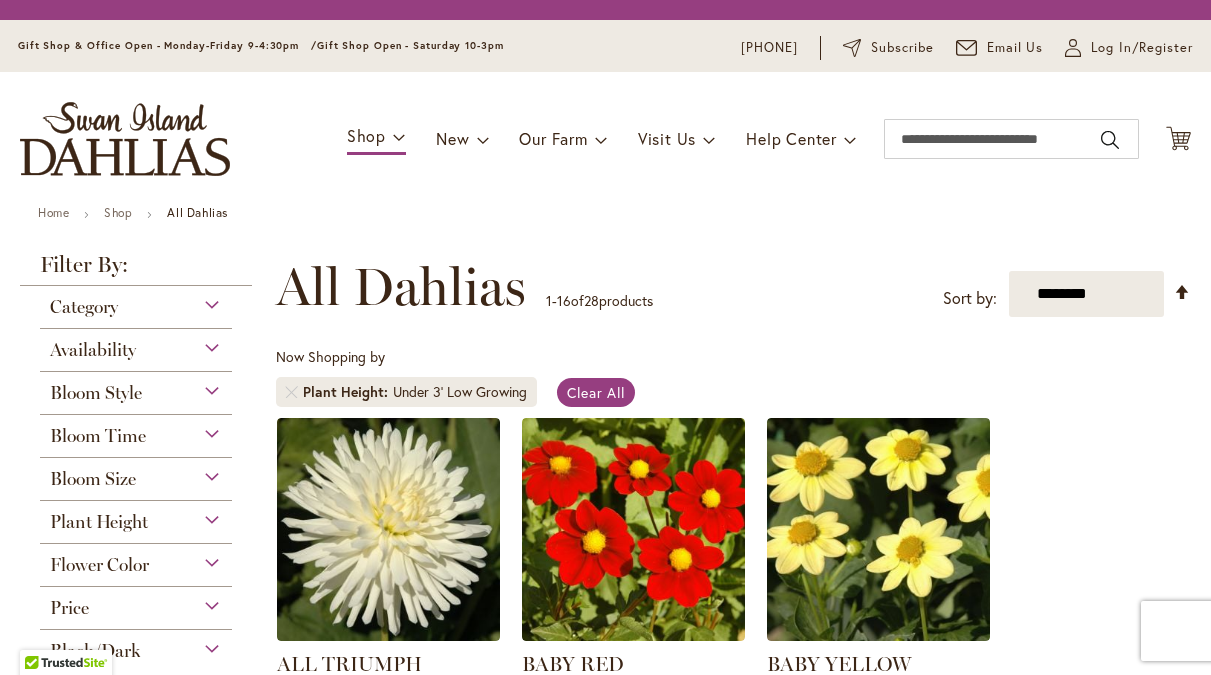 scroll, scrollTop: 0, scrollLeft: 0, axis: both 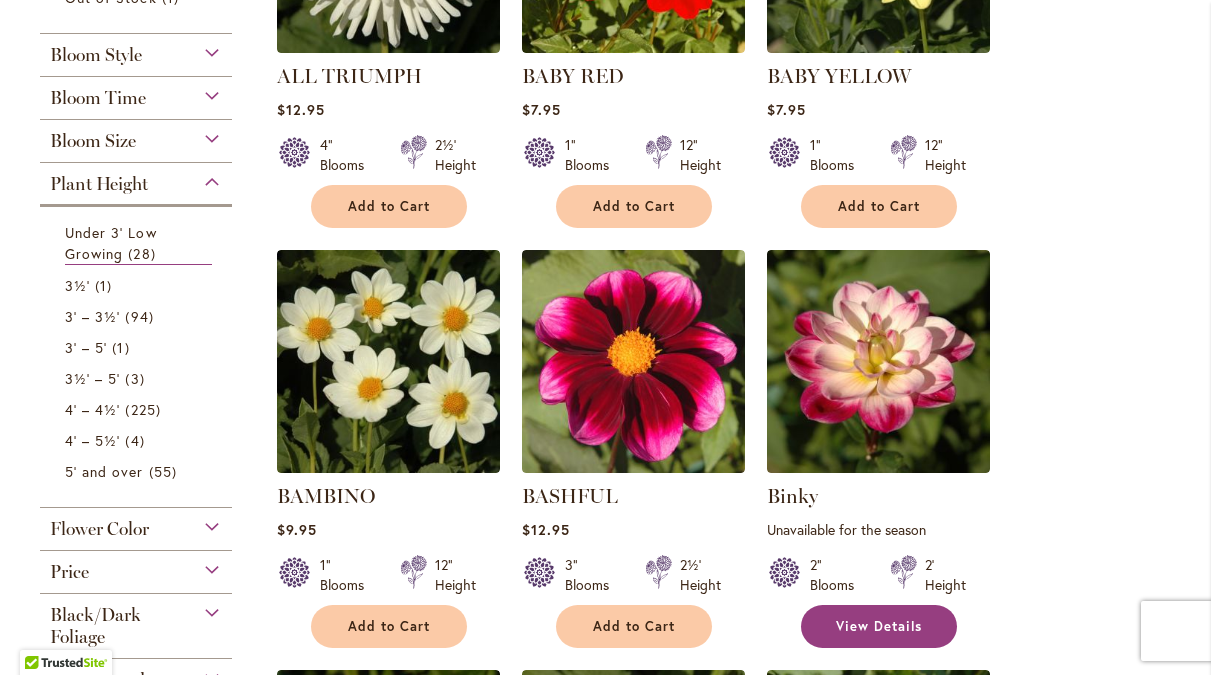 click on "View Details" at bounding box center [879, 626] 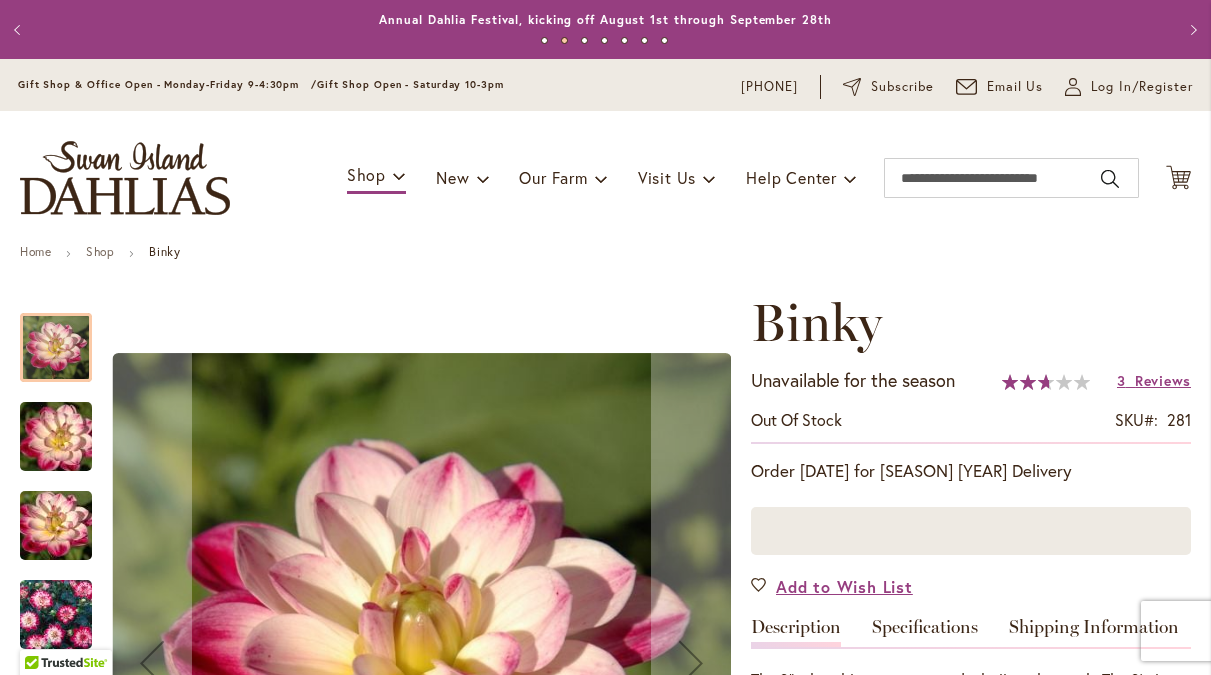 scroll, scrollTop: 0, scrollLeft: 4, axis: horizontal 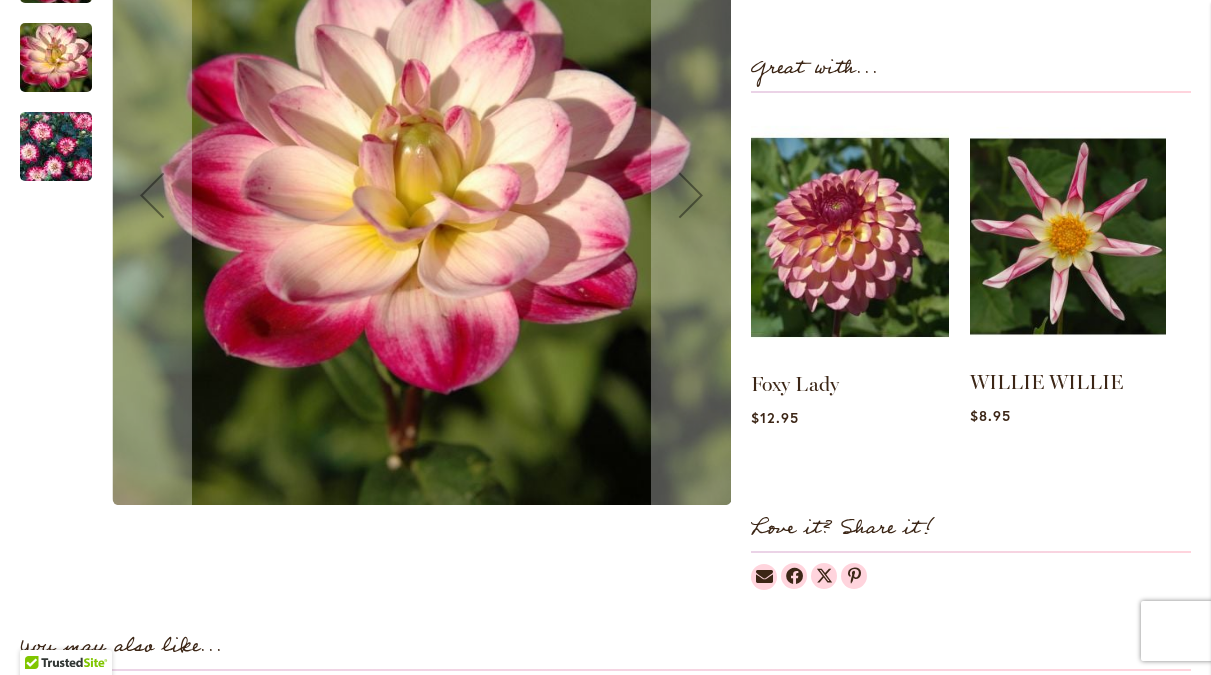 click on "WILLIE WILLIE" at bounding box center (1068, 382) 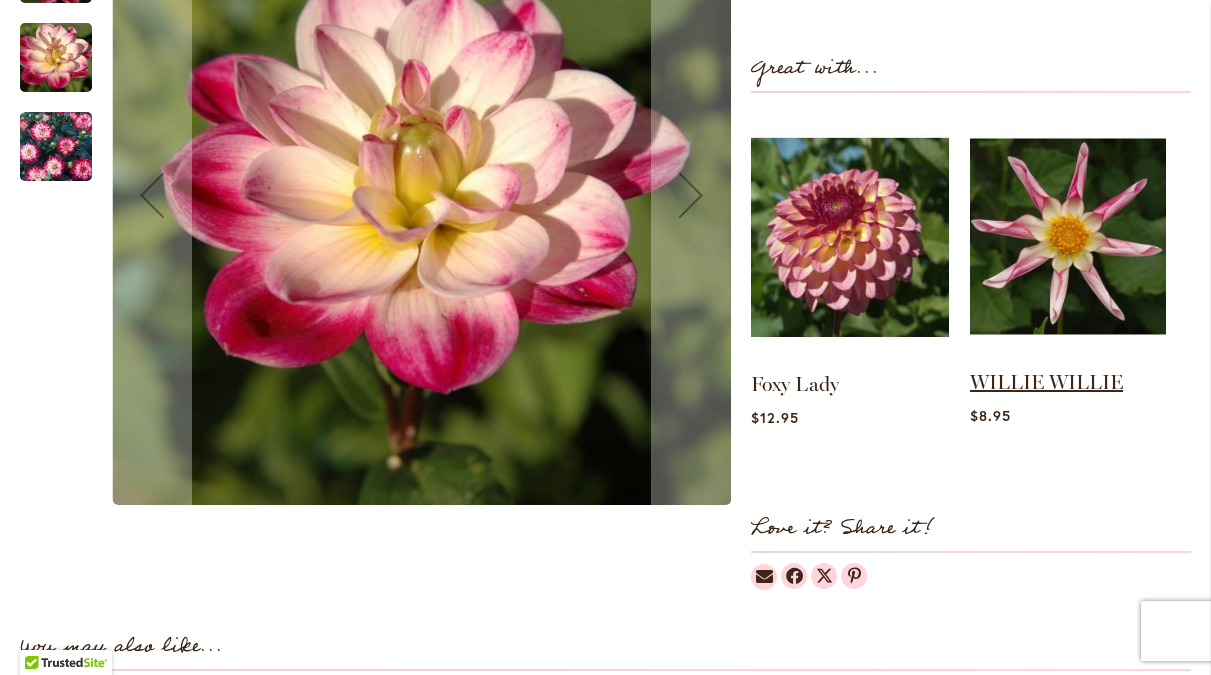 click on "WILLIE WILLIE" at bounding box center (1046, 382) 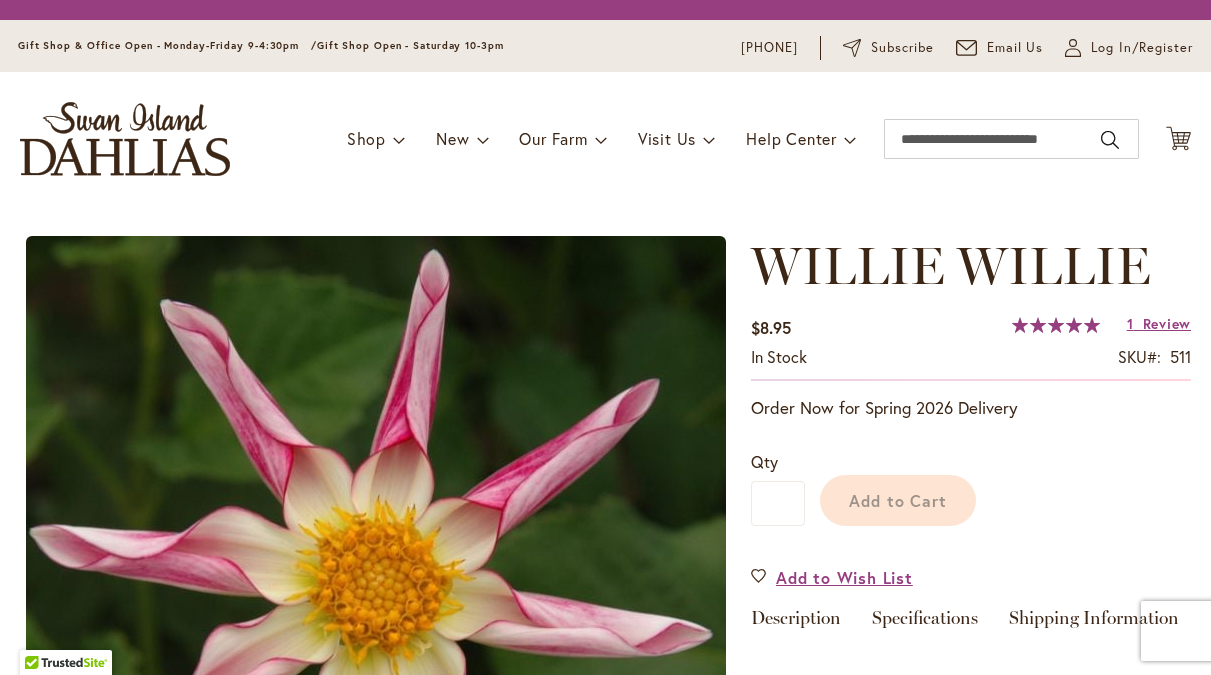 scroll, scrollTop: 0, scrollLeft: 0, axis: both 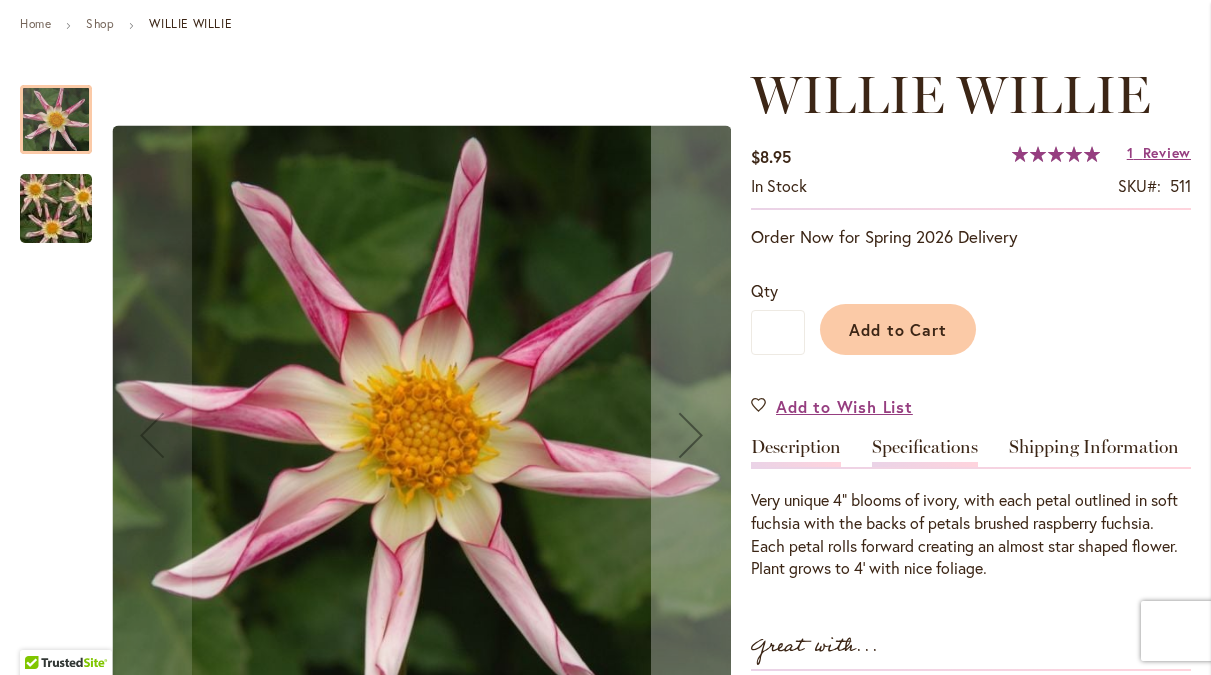 click on "Specifications" at bounding box center (925, 452) 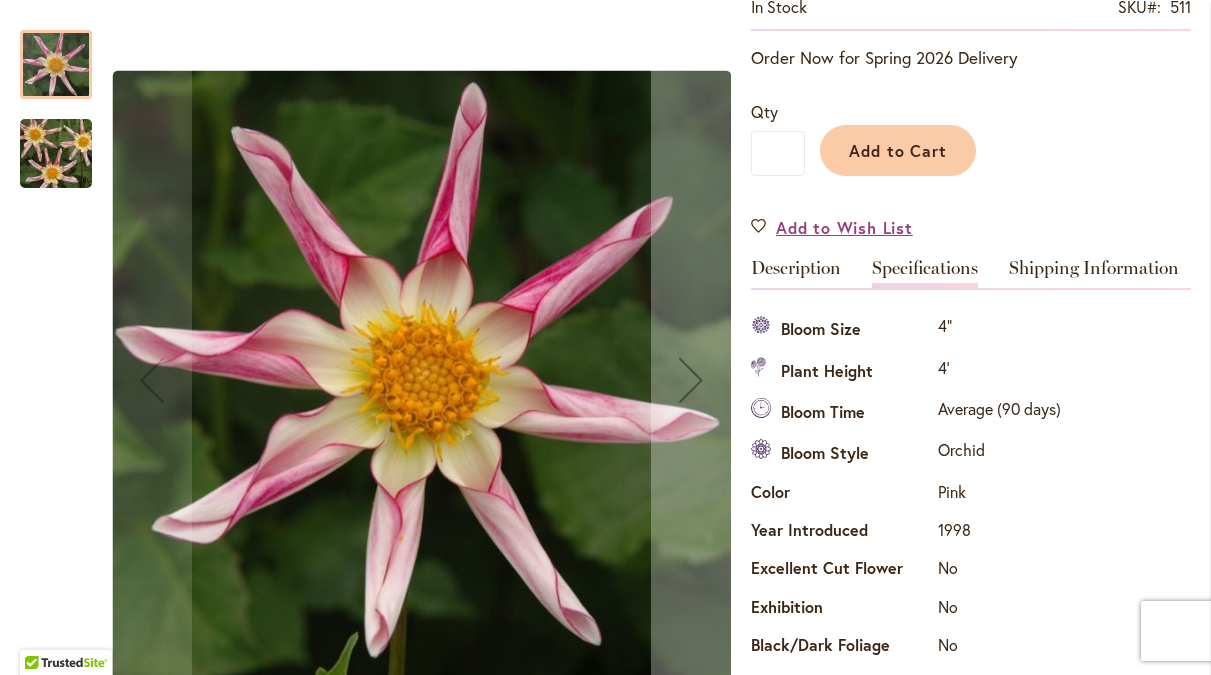 scroll, scrollTop: 400, scrollLeft: 0, axis: vertical 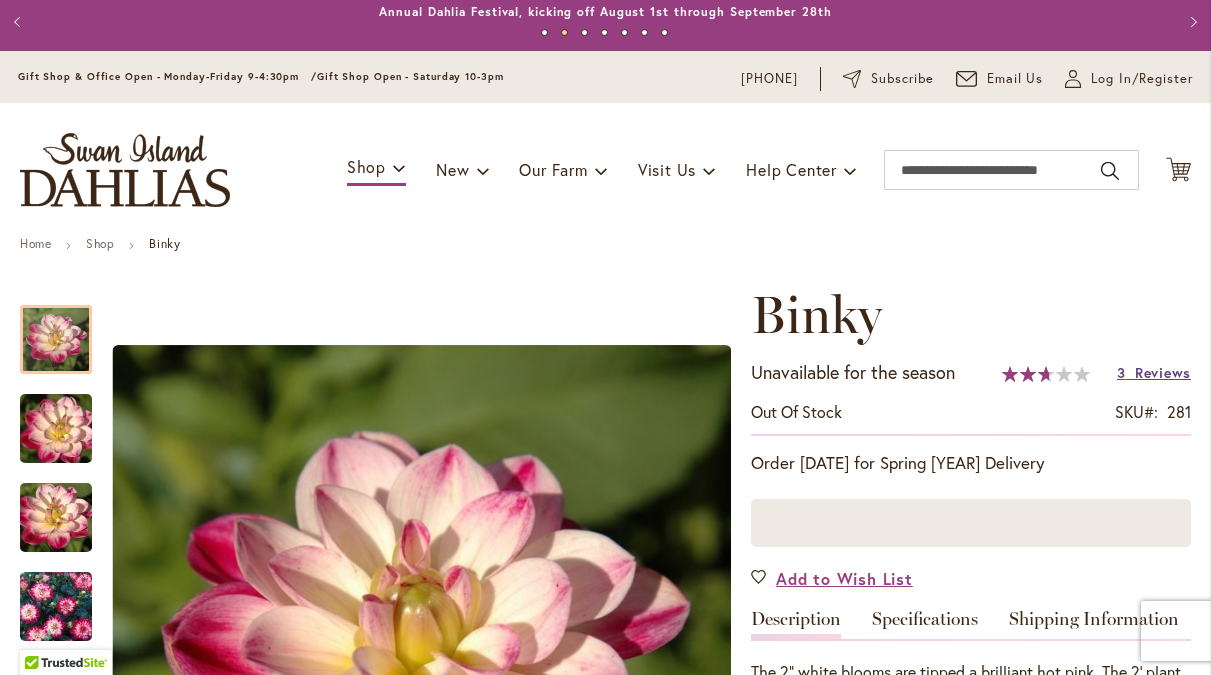click on "Reviews" at bounding box center [1163, 372] 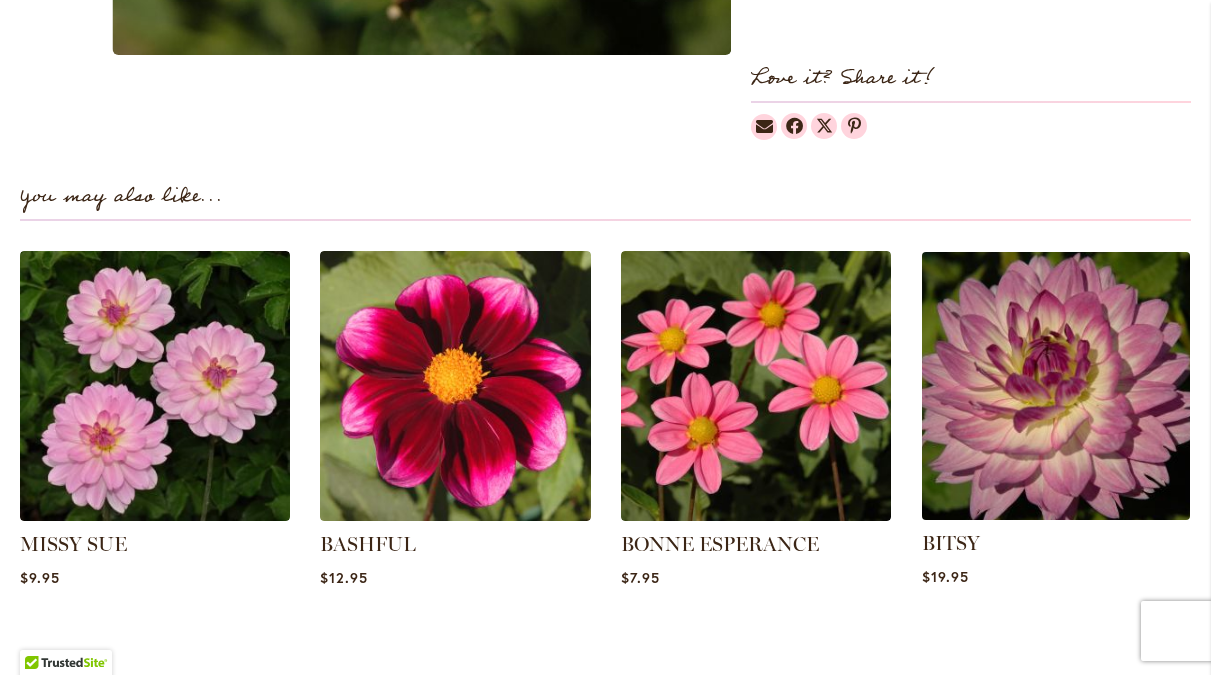 scroll, scrollTop: 1187, scrollLeft: 0, axis: vertical 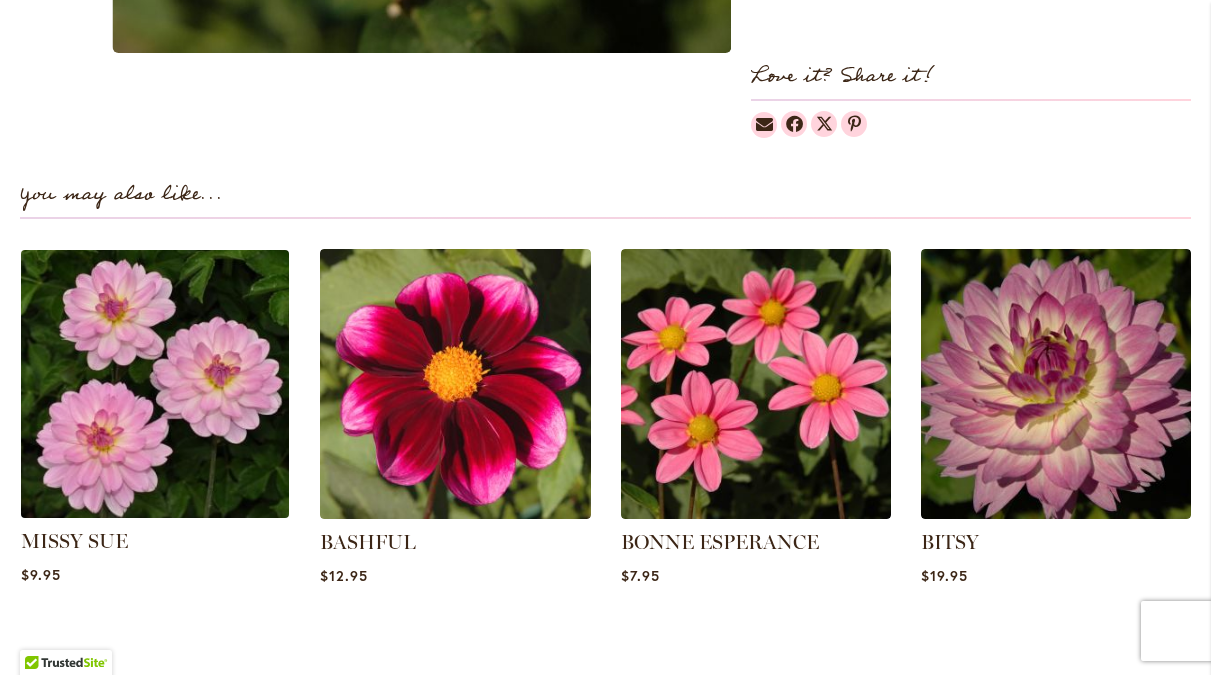 click at bounding box center [155, 384] 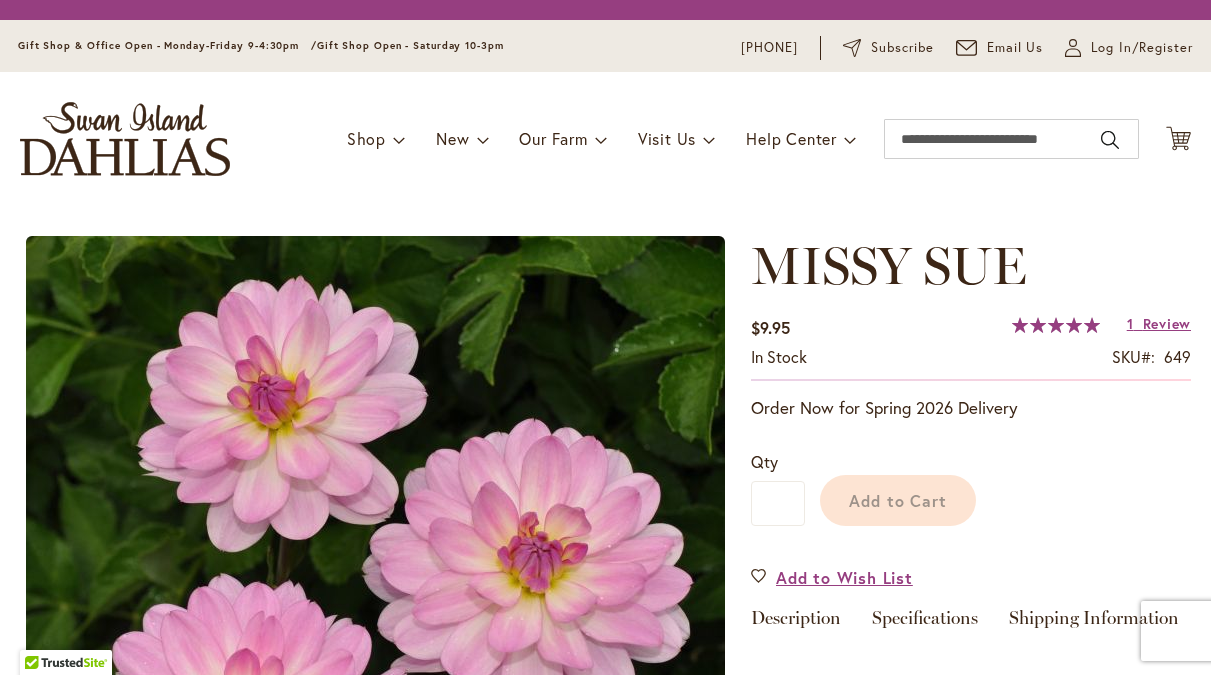 scroll, scrollTop: 0, scrollLeft: 0, axis: both 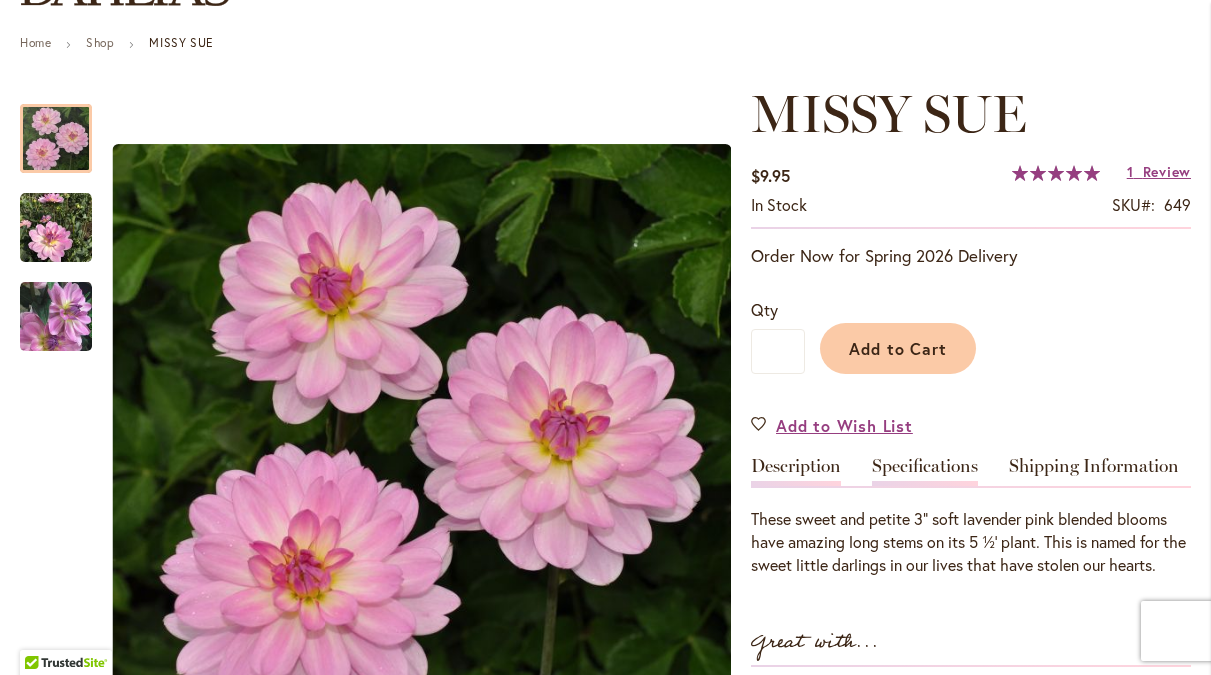 click on "Specifications" at bounding box center [925, 471] 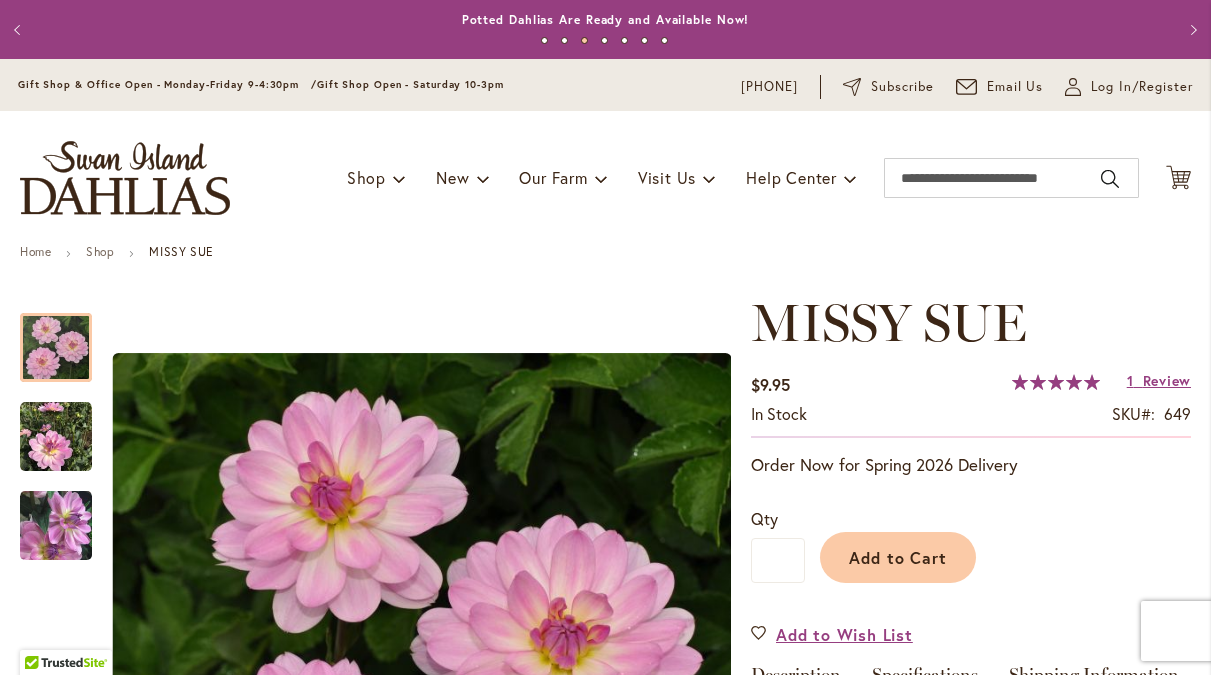 scroll, scrollTop: 0, scrollLeft: 0, axis: both 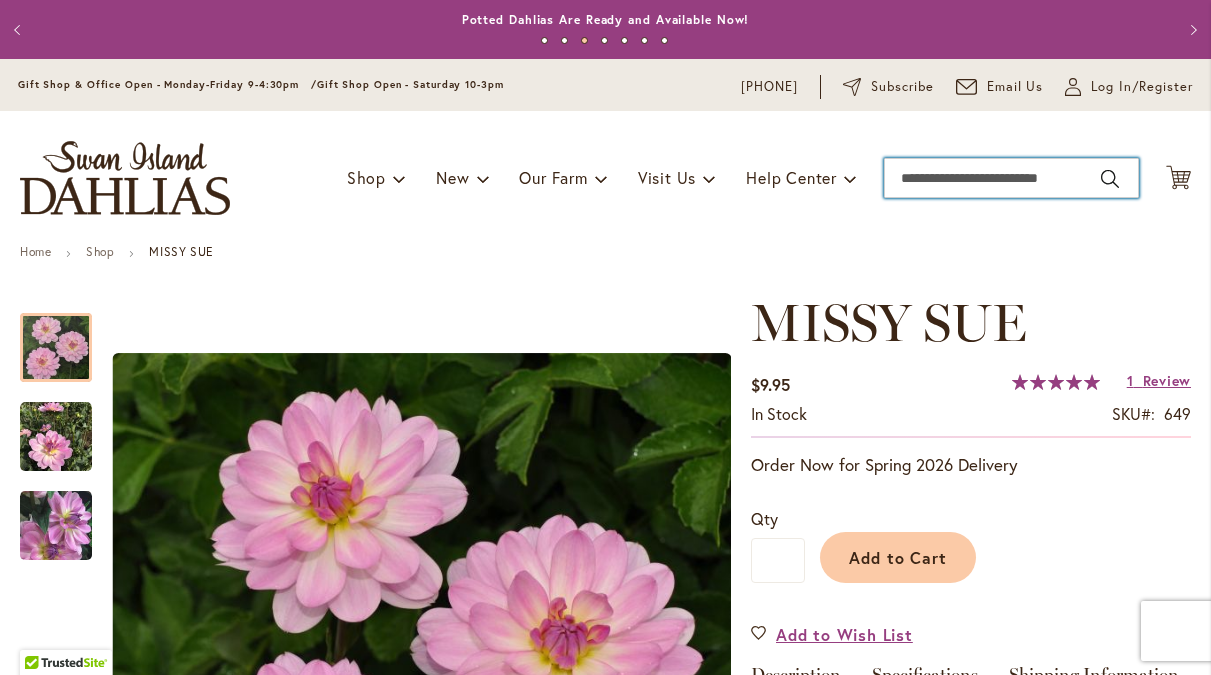 click on "Search" at bounding box center [1011, 178] 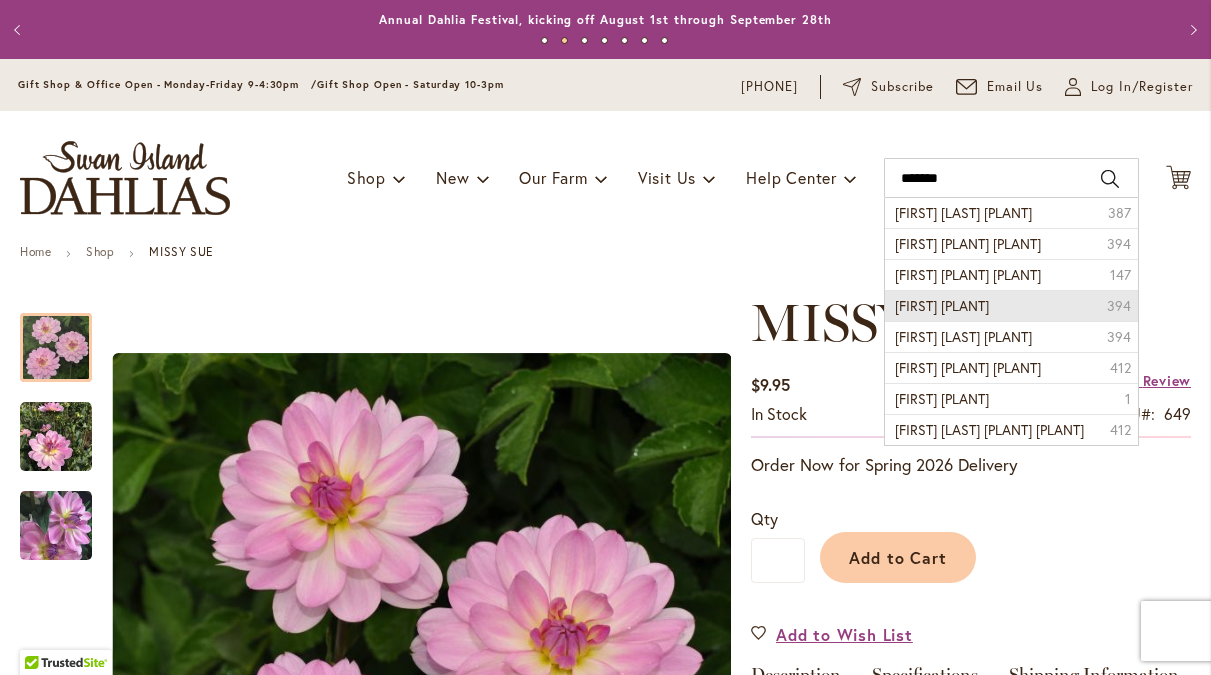 click on "Melody dahlias 394" at bounding box center (1011, 305) 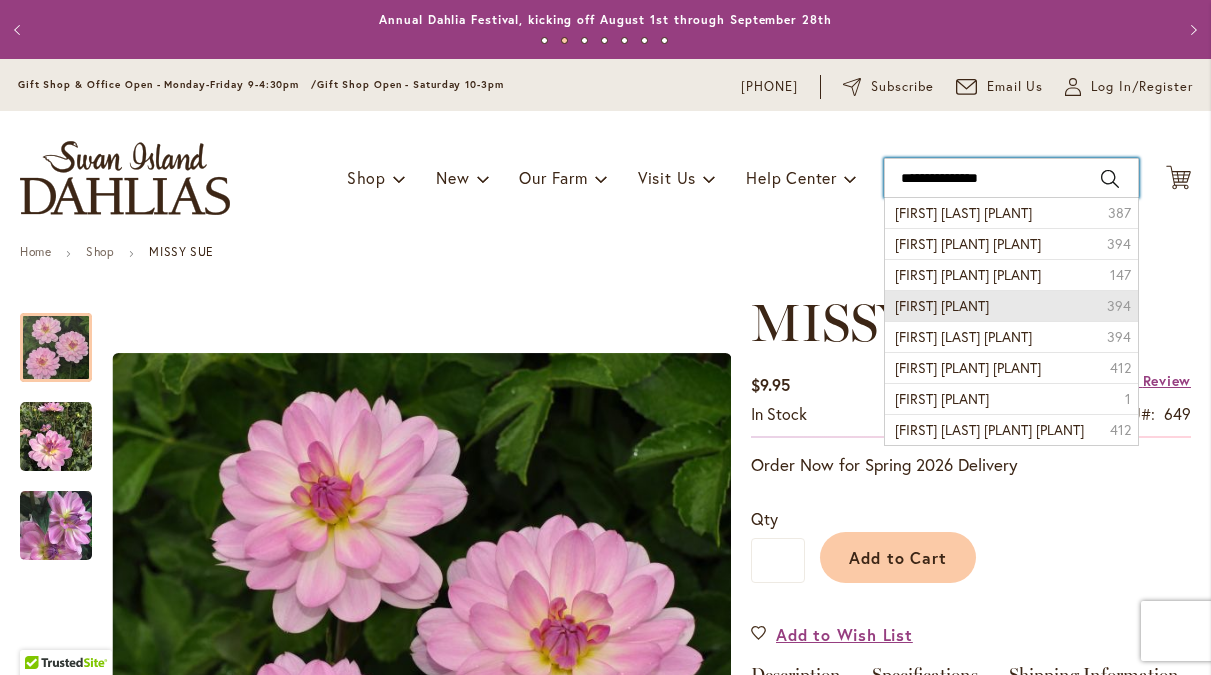 type on "**********" 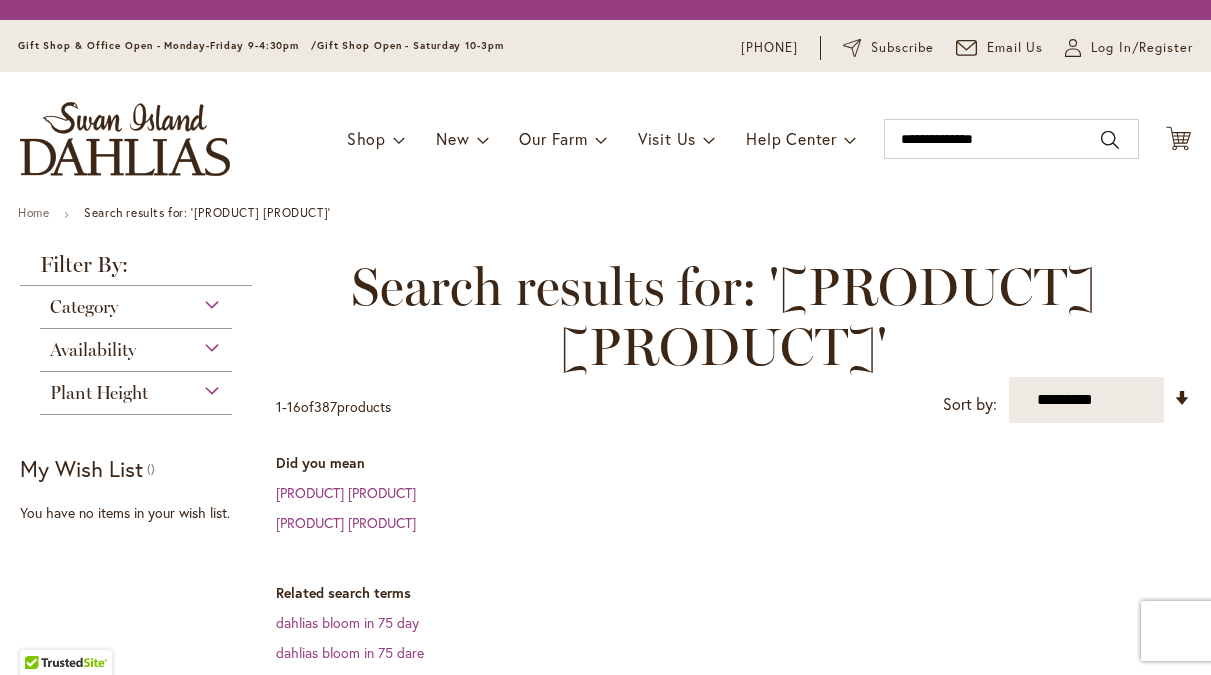 scroll, scrollTop: 0, scrollLeft: 0, axis: both 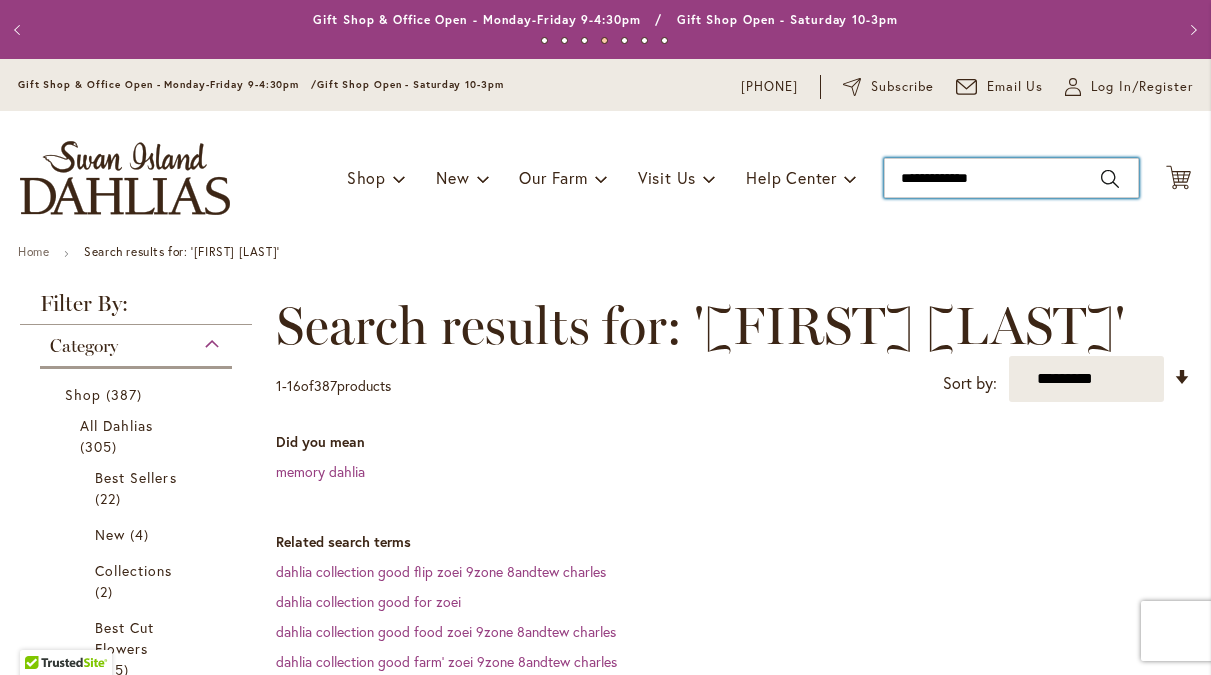 click on "**********" at bounding box center [1011, 178] 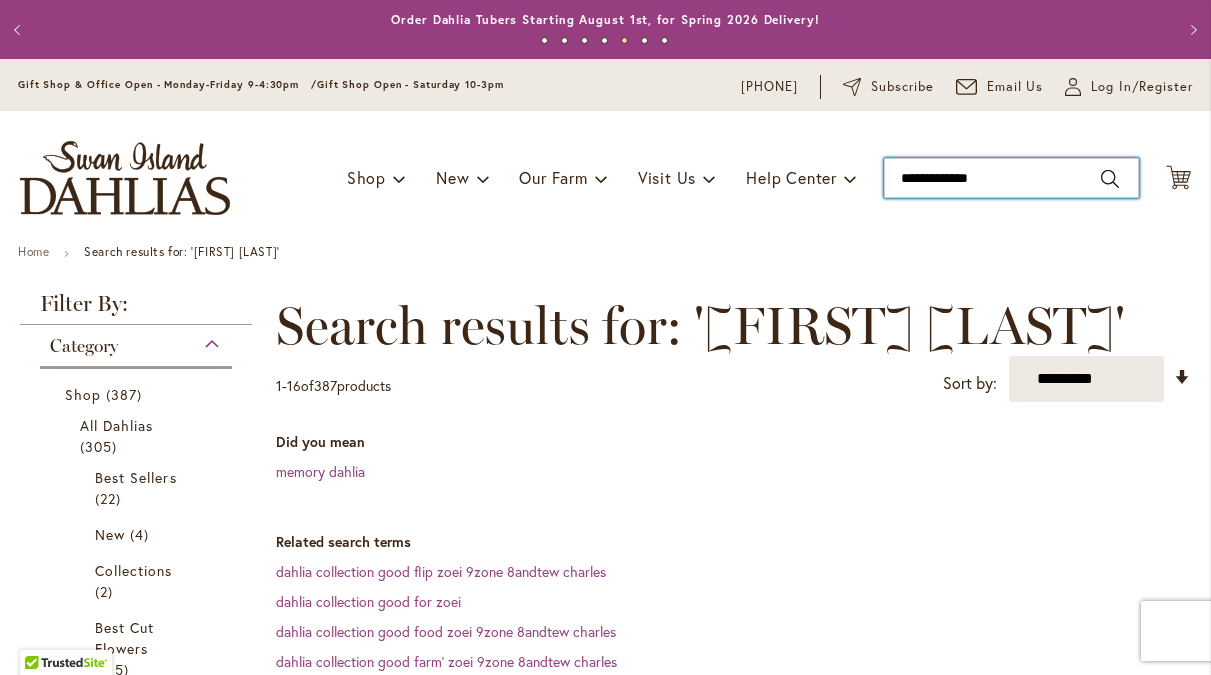 click on "**********" at bounding box center (1011, 178) 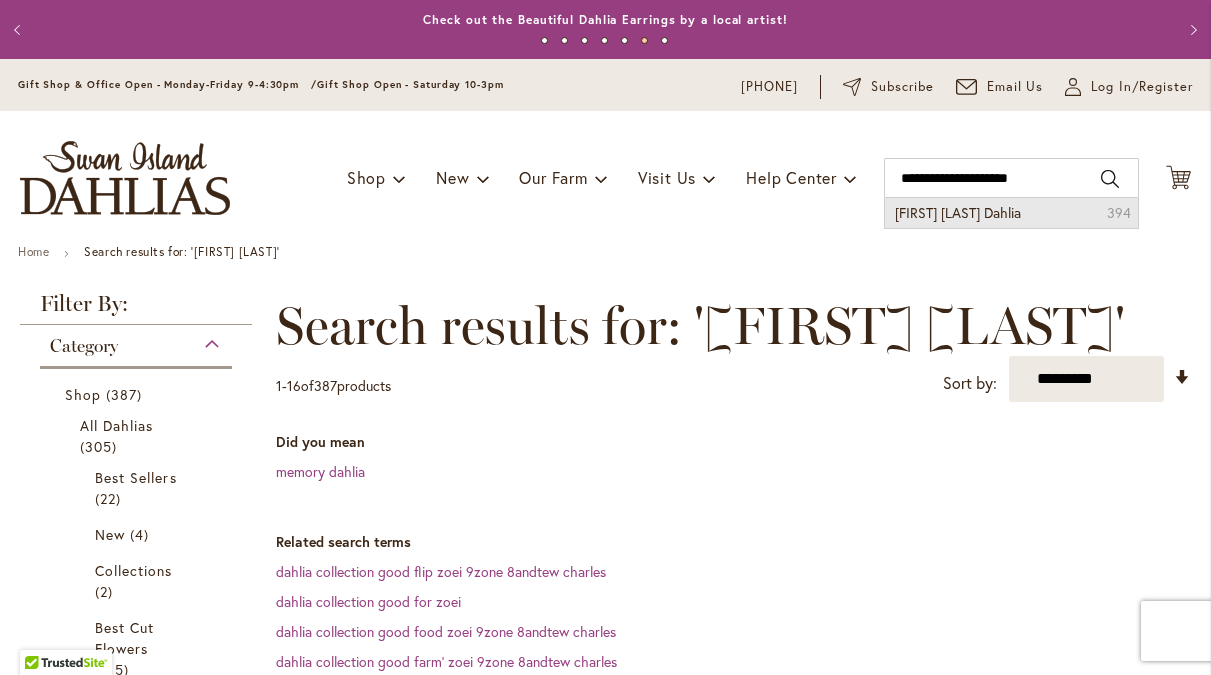 click on "[FIRST] [LAST] Dahlia" at bounding box center [958, 212] 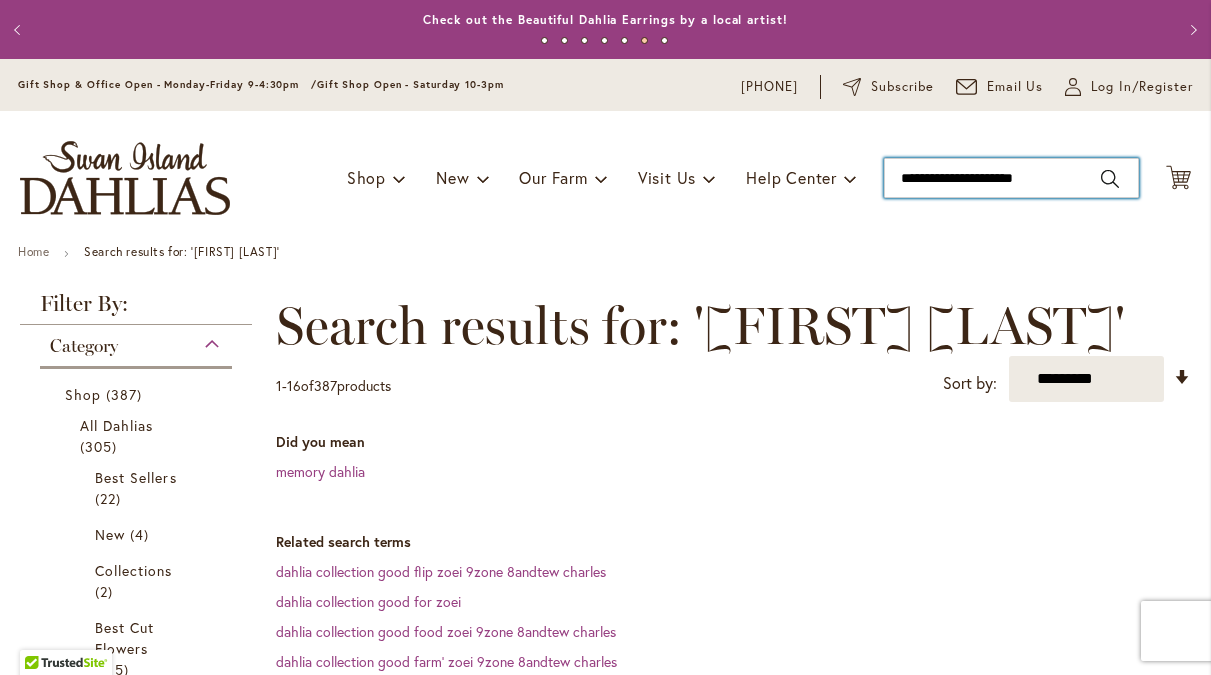type on "**********" 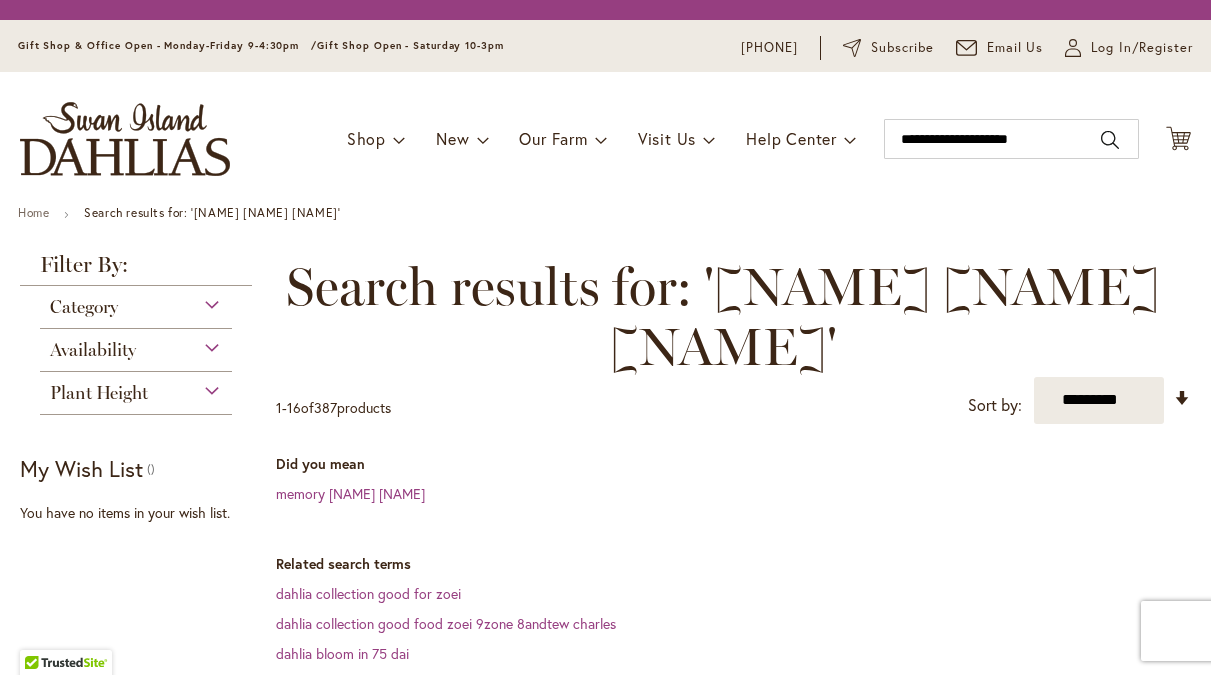 scroll, scrollTop: 0, scrollLeft: 0, axis: both 